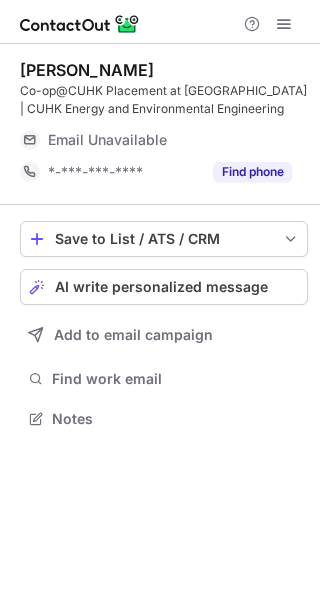 scroll, scrollTop: 0, scrollLeft: 0, axis: both 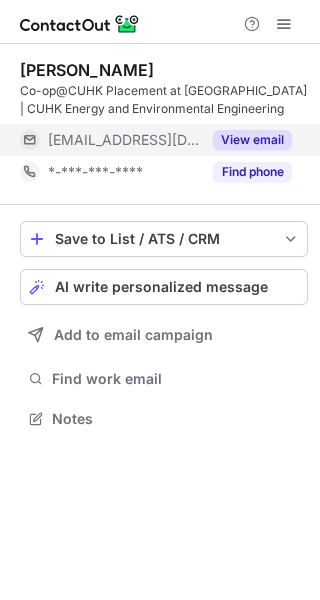 click on "View email" at bounding box center (252, 140) 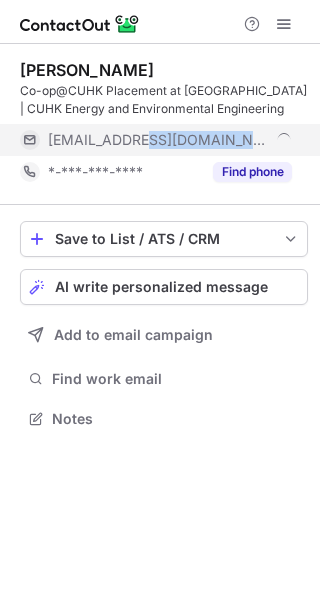 click on "***@hkfc.com" at bounding box center [170, 140] 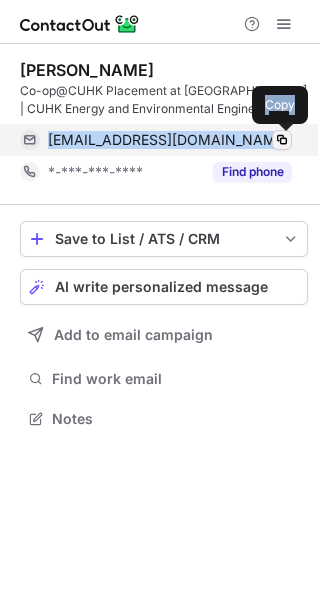 click at bounding box center [282, 140] 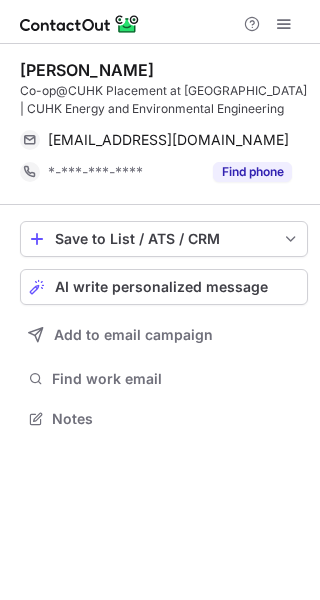 click on "James Tanadi" at bounding box center (87, 70) 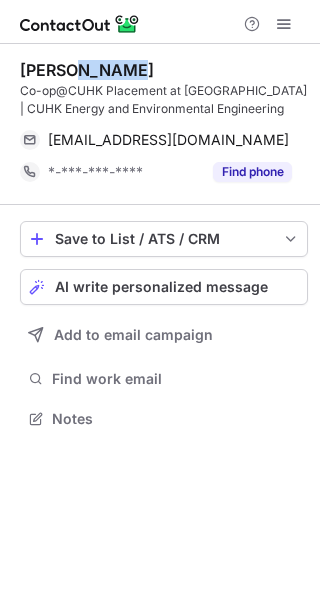 click on "James Tanadi" at bounding box center [87, 70] 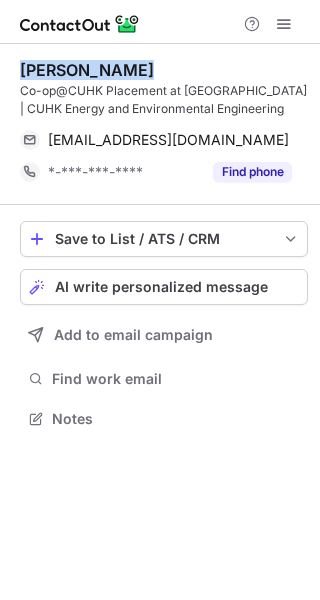 click on "James Tanadi" at bounding box center [87, 70] 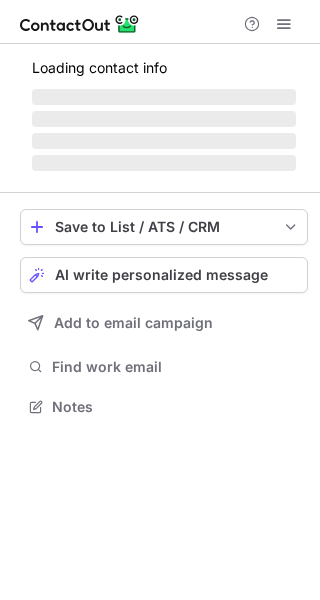 scroll, scrollTop: 0, scrollLeft: 0, axis: both 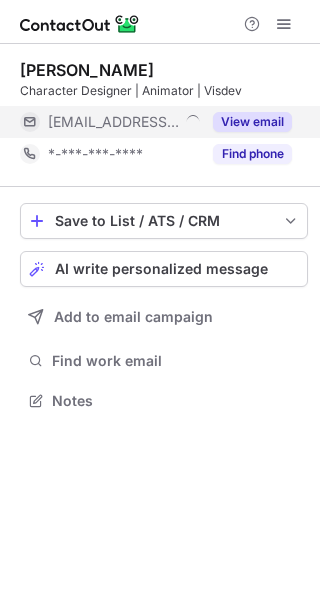 click on "View email" at bounding box center [252, 122] 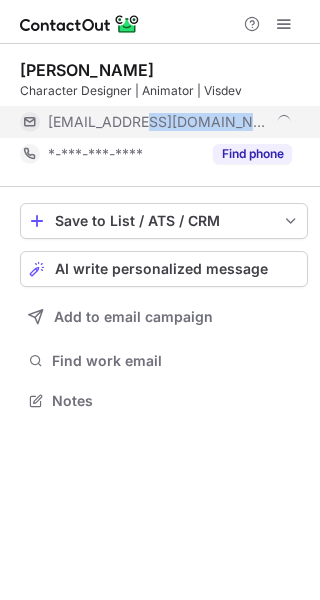 click on "***@qu3st.io" at bounding box center [170, 122] 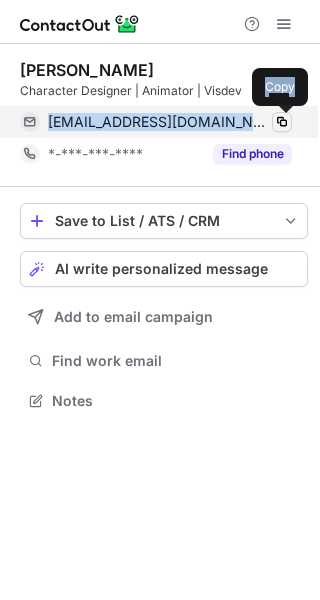 click at bounding box center [282, 122] 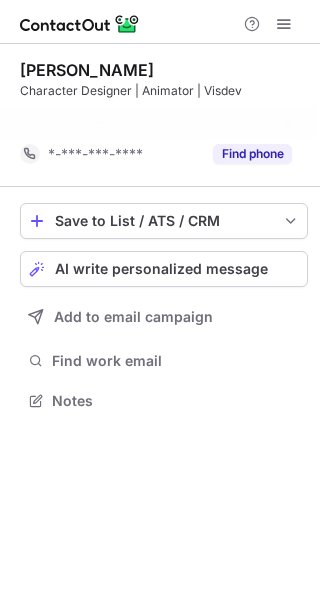 scroll, scrollTop: 354, scrollLeft: 320, axis: both 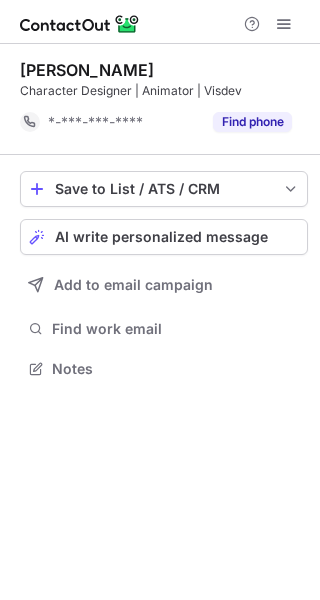 click on "Ruby Saysanasy" at bounding box center [87, 70] 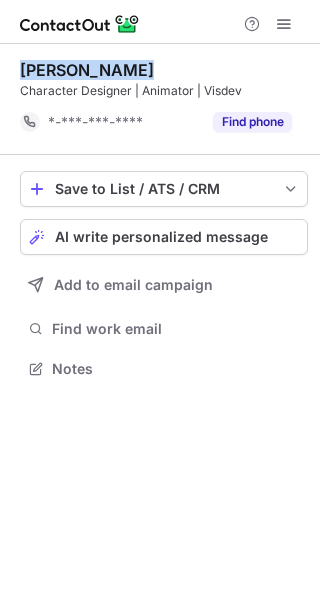 click on "Ruby Saysanasy" at bounding box center (87, 70) 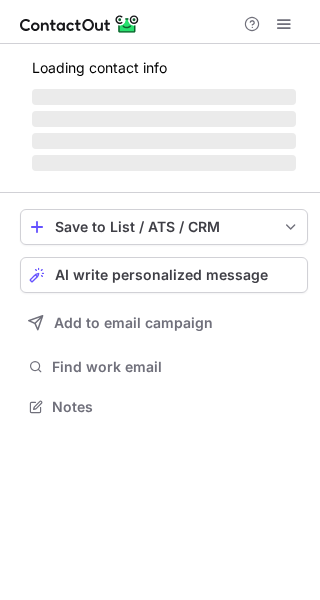 scroll, scrollTop: 0, scrollLeft: 0, axis: both 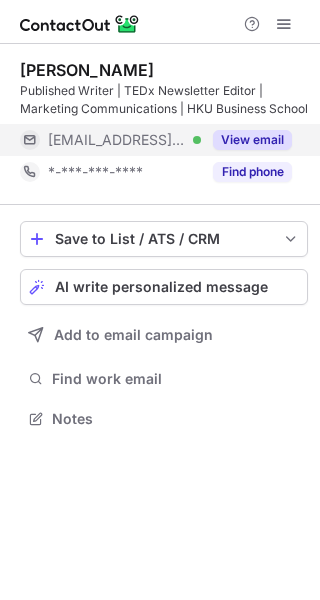 click on "View email" at bounding box center [252, 140] 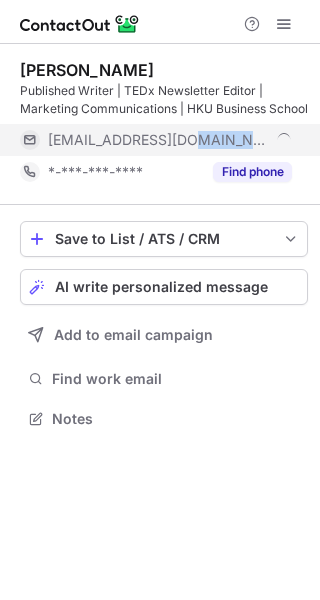 click on "***@connect.hku.hk" at bounding box center [170, 140] 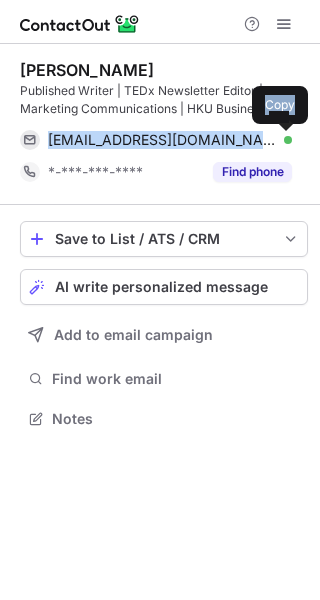 click at bounding box center (282, 140) 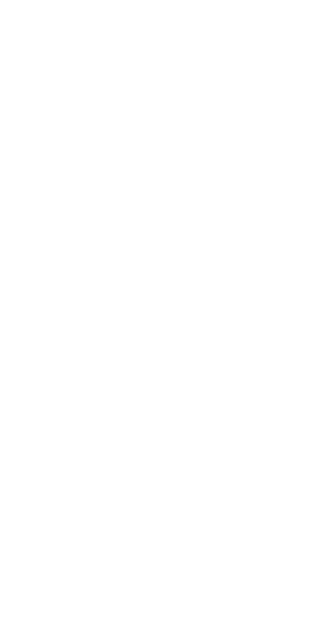 scroll, scrollTop: 0, scrollLeft: 0, axis: both 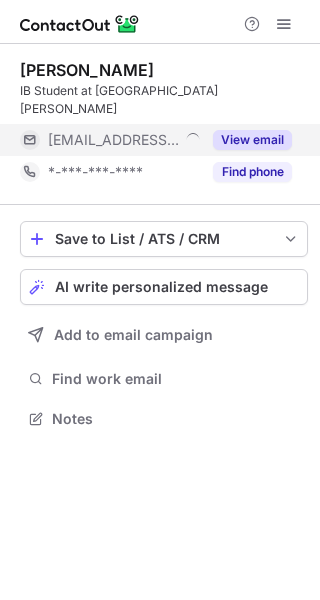 click on "View email" at bounding box center (252, 140) 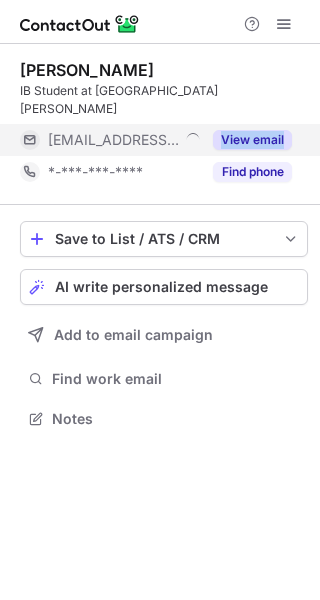 click on "***@eatonclub.com.hk" at bounding box center (124, 140) 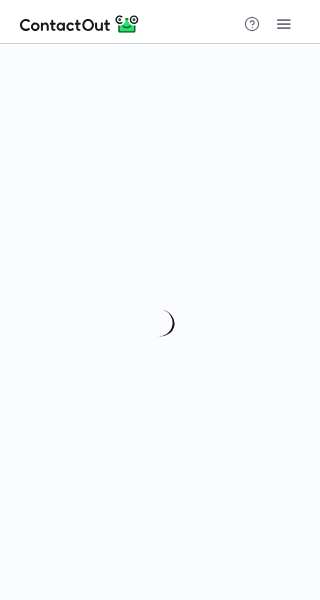 scroll, scrollTop: 0, scrollLeft: 0, axis: both 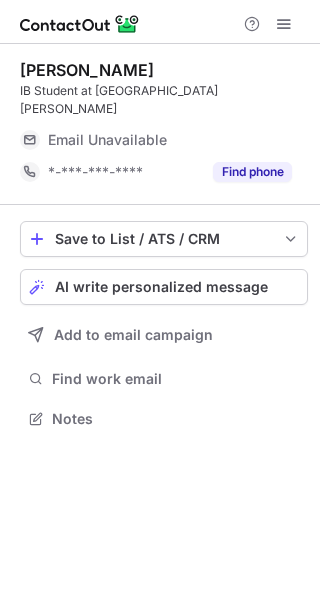 click on "Zach Cheung" at bounding box center (87, 70) 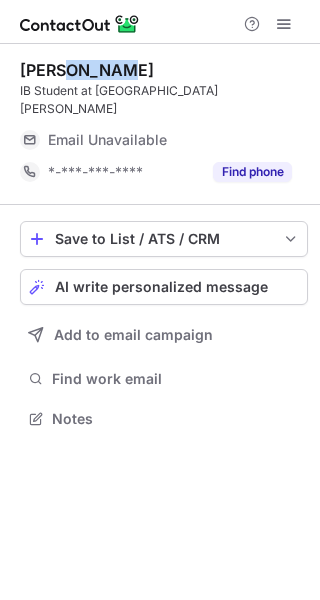 click on "Zach Cheung" at bounding box center (87, 70) 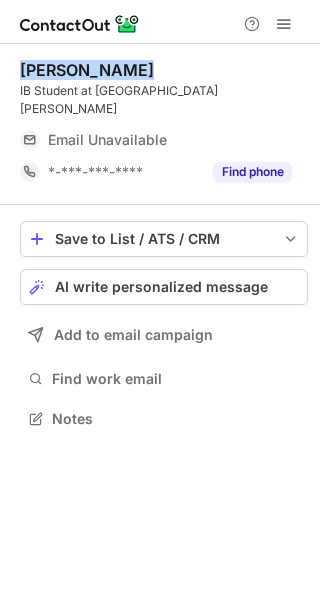 click on "Zach Cheung" at bounding box center (87, 70) 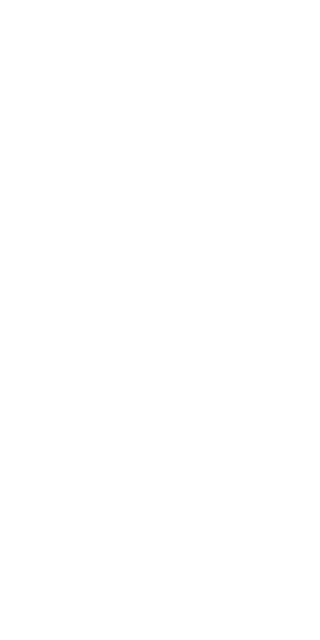 scroll, scrollTop: 0, scrollLeft: 0, axis: both 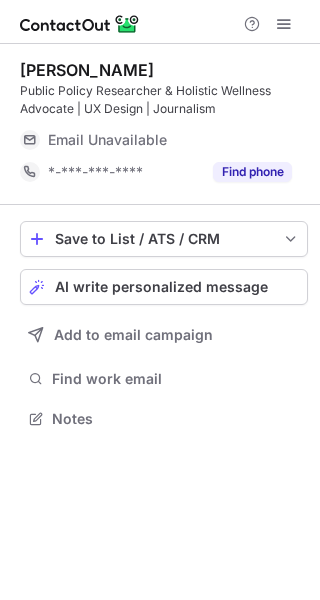 click on "[PERSON_NAME]" at bounding box center [87, 70] 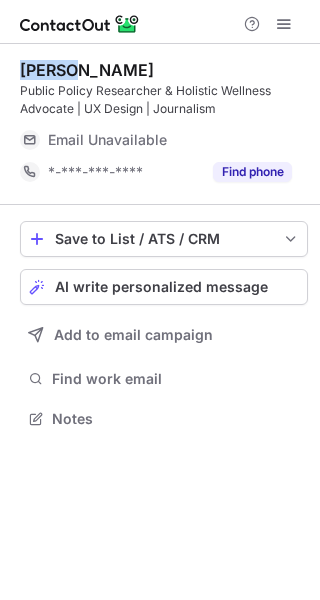 click on "[PERSON_NAME]" at bounding box center [87, 70] 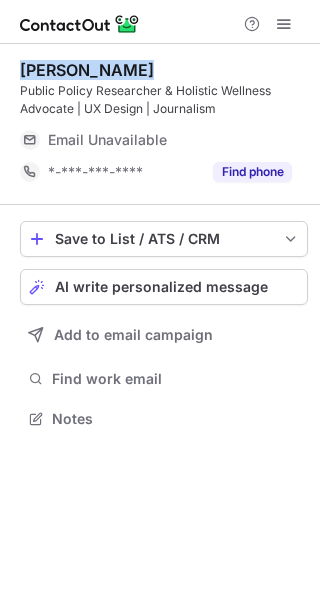 click on "Simine Tasnim" at bounding box center (87, 70) 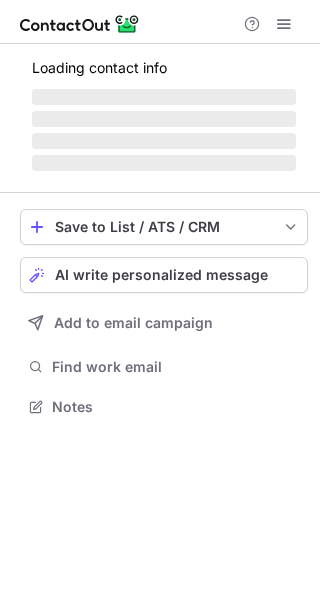scroll, scrollTop: 0, scrollLeft: 0, axis: both 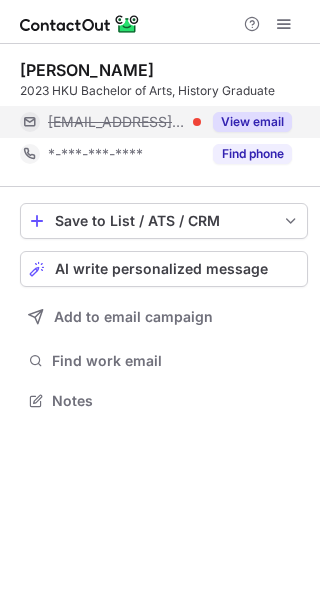 click on "View email" at bounding box center (252, 122) 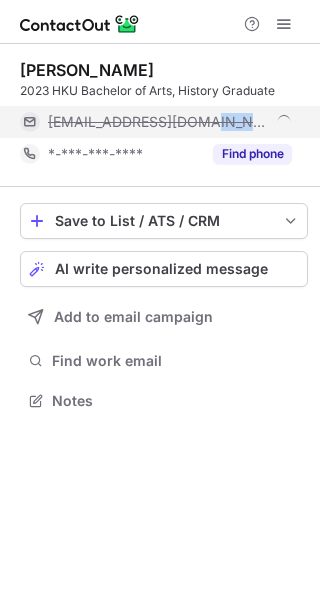 click on "[EMAIL_ADDRESS][DOMAIN_NAME]" at bounding box center [170, 122] 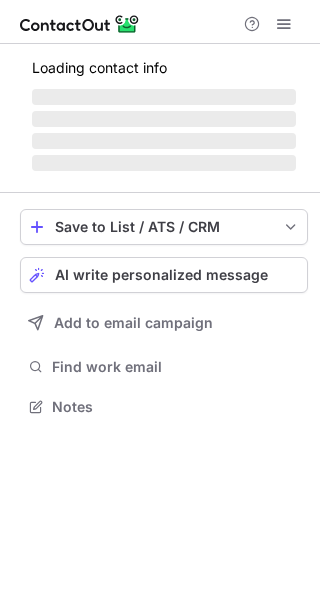 scroll, scrollTop: 0, scrollLeft: 0, axis: both 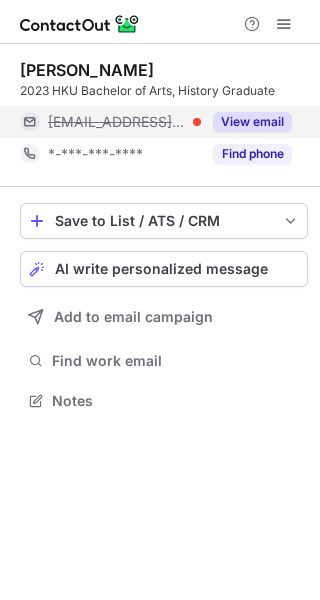 click on "View email" at bounding box center (252, 122) 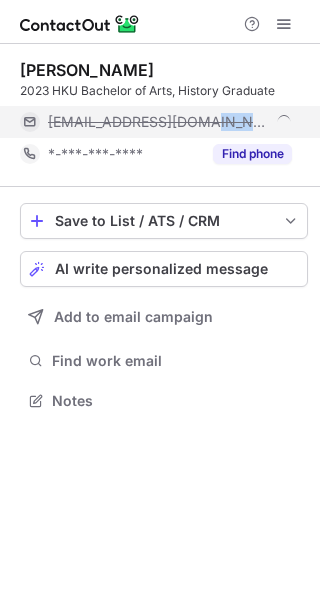 click on "[EMAIL_ADDRESS][DOMAIN_NAME]" at bounding box center (170, 122) 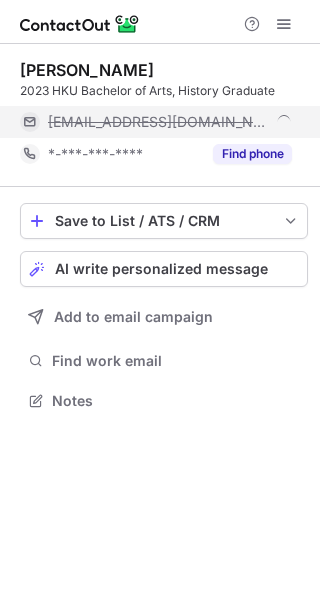 click on "[EMAIL_ADDRESS][DOMAIN_NAME]" at bounding box center [170, 122] 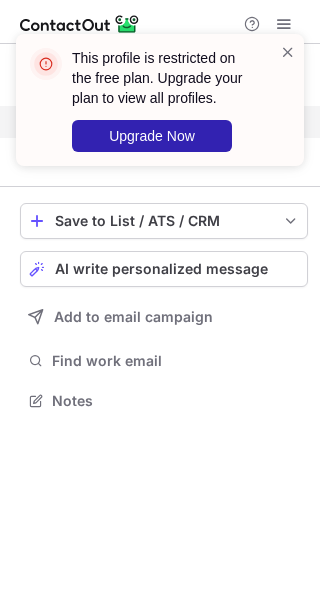 click on "This profile is restricted on the free plan. Upgrade your plan to view all profiles. Upgrade Now [PERSON_NAME] 2023 HKU Bachelor of Arts, History Graduate [EMAIL_ADDRESS][DOMAIN_NAME] View email *-***-***-**** Find phone Save to List / ATS / CRM List Select Lever Connect Greenhouse Connect Salesforce Connect Hubspot Connect Bullhorn Connect Zapier (100+ Applications) Connect Request a new integration AI write personalized message Add to email campaign Find work email Notes" at bounding box center (160, 300) 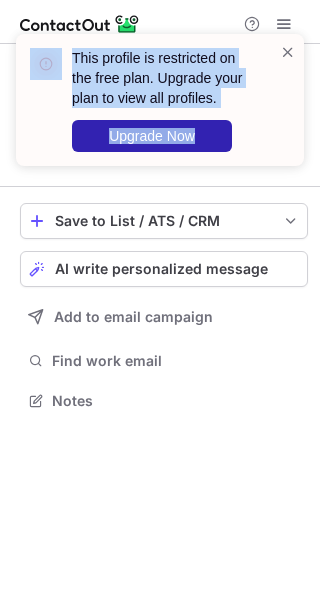 drag, startPoint x: 244, startPoint y: 121, endPoint x: 232, endPoint y: -72, distance: 193.3727 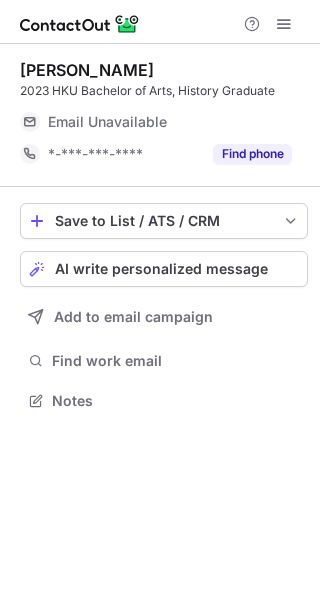 scroll, scrollTop: 0, scrollLeft: 0, axis: both 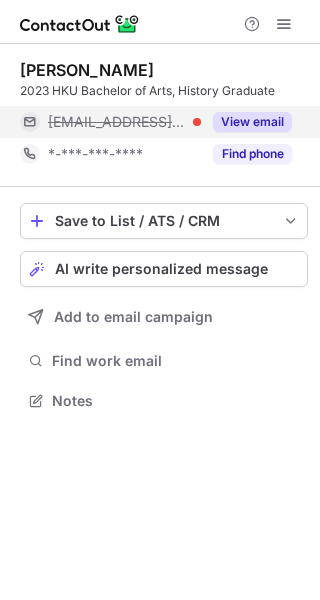 click on "View email" at bounding box center (252, 122) 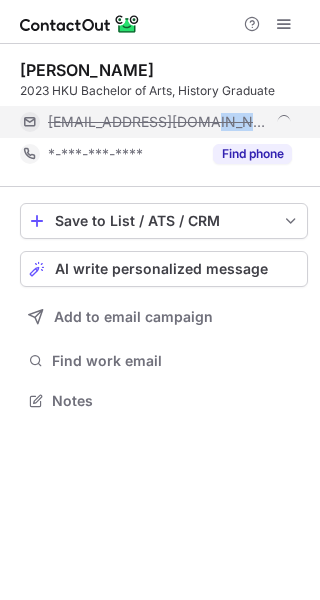 click on "[EMAIL_ADDRESS][DOMAIN_NAME]" at bounding box center [170, 122] 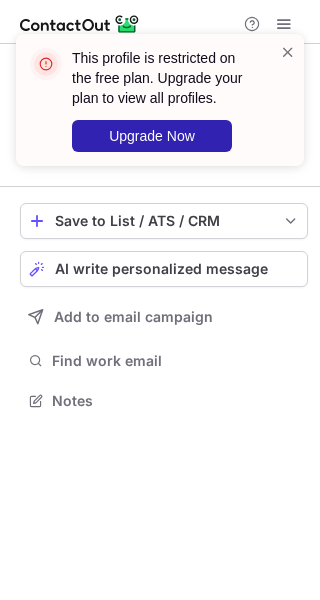 click at bounding box center [288, 100] 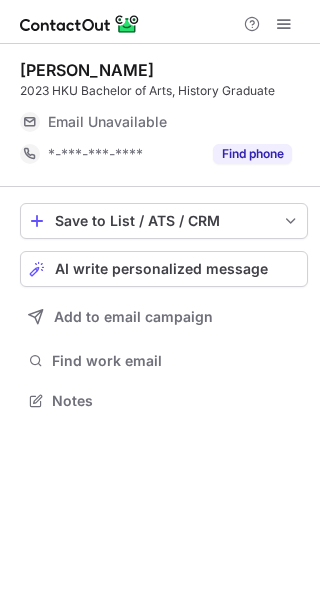 scroll, scrollTop: 0, scrollLeft: 0, axis: both 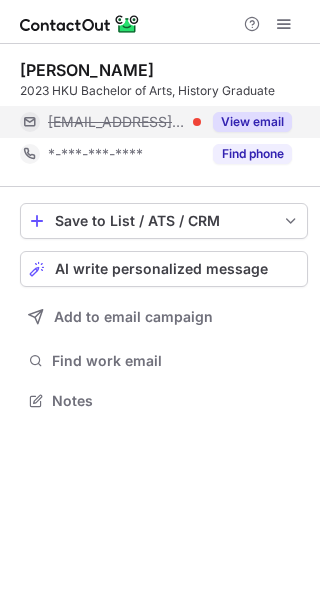 click on "View email" at bounding box center [252, 122] 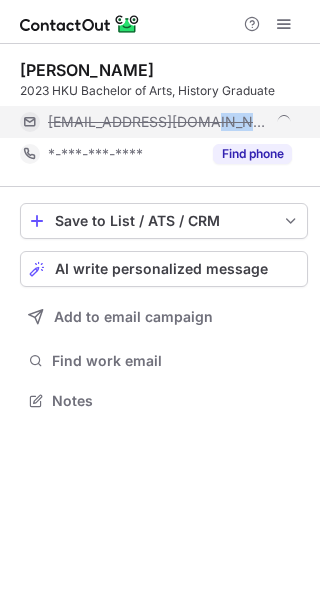 click on "[EMAIL_ADDRESS][DOMAIN_NAME]" at bounding box center [170, 122] 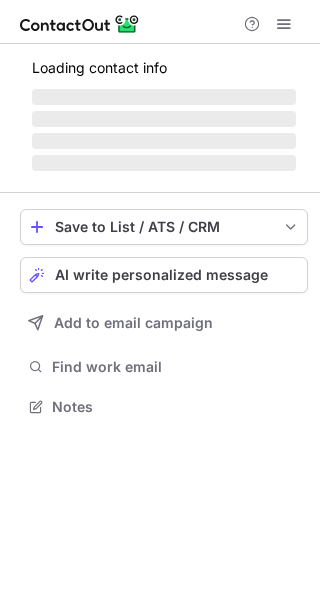 scroll, scrollTop: 0, scrollLeft: 0, axis: both 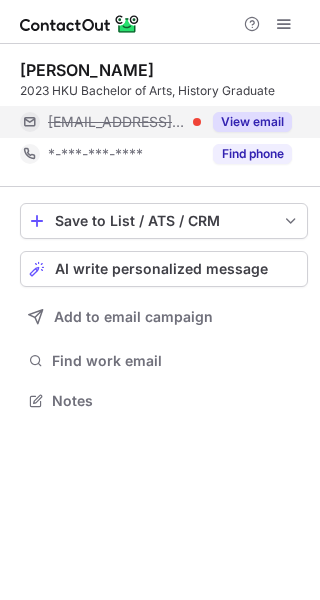 click on "View email" at bounding box center (252, 122) 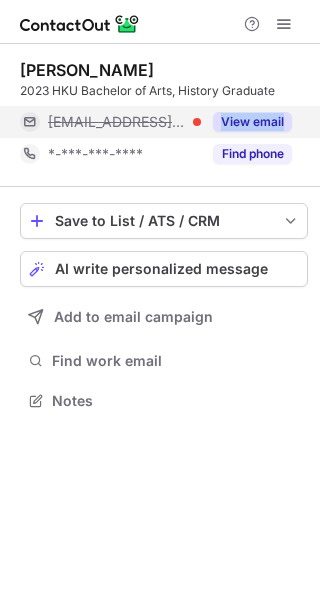 click on "***@artsfestival.org" at bounding box center (124, 122) 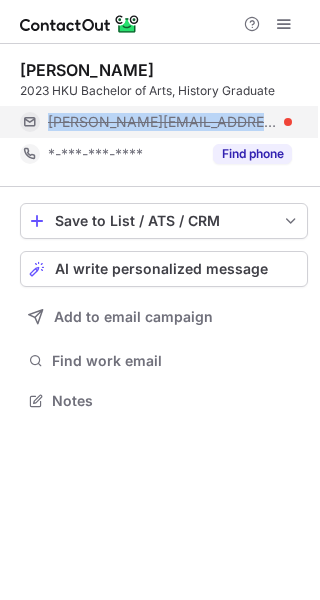 click at bounding box center (288, 122) 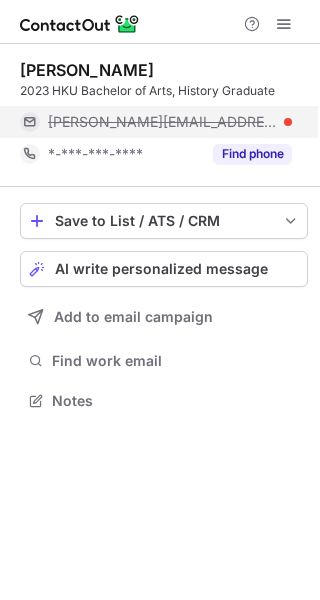 click at bounding box center (288, 122) 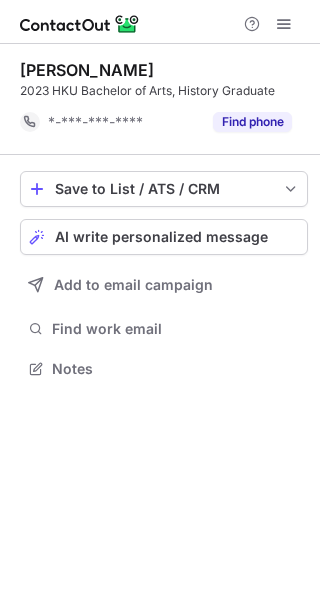 scroll, scrollTop: 354, scrollLeft: 320, axis: both 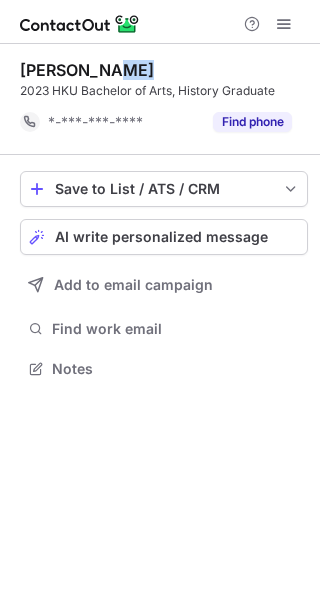 click on "Charmaine Mak" at bounding box center (87, 70) 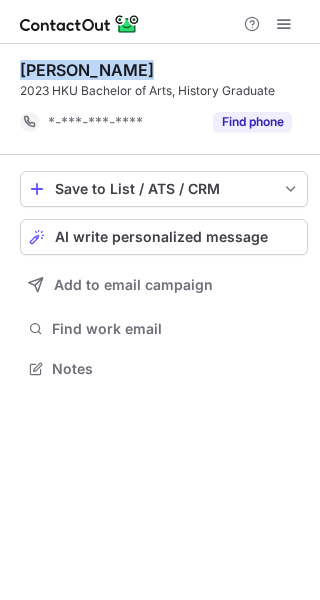 click on "Charmaine Mak" at bounding box center (87, 70) 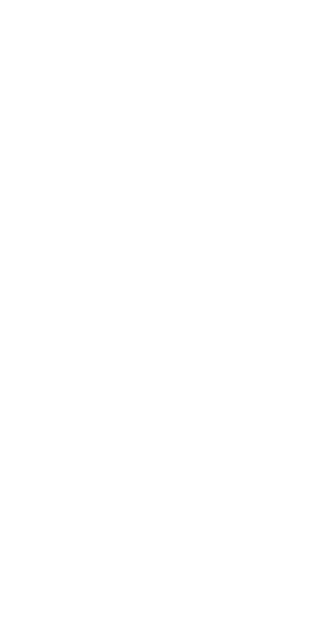 scroll, scrollTop: 0, scrollLeft: 0, axis: both 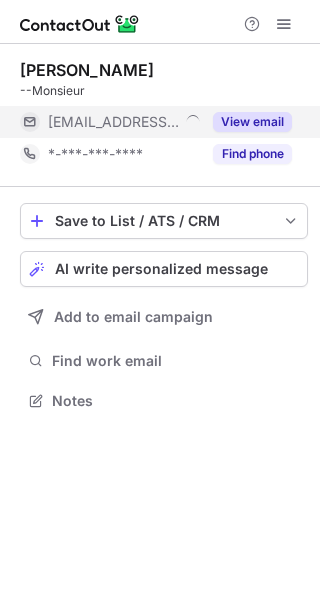 click on "View email" at bounding box center (252, 122) 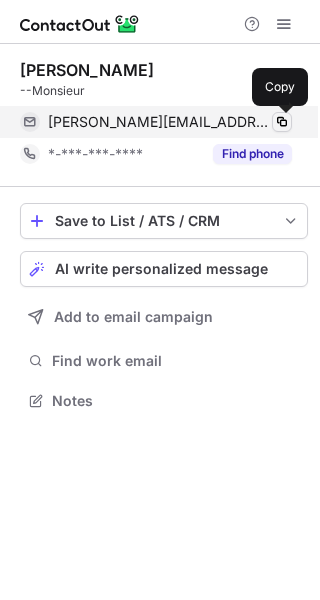click at bounding box center (282, 122) 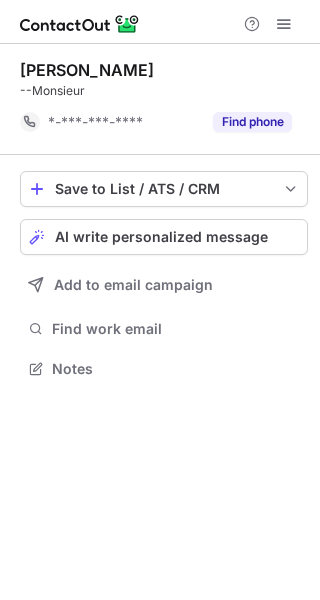 scroll, scrollTop: 354, scrollLeft: 320, axis: both 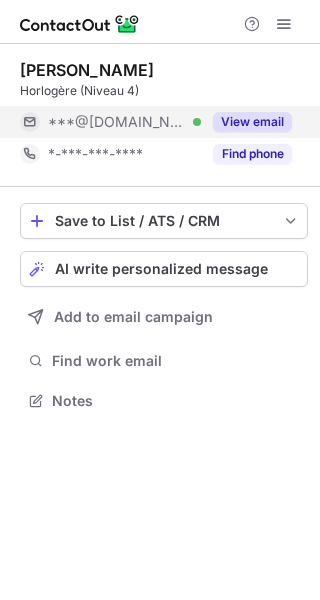 click on "View email" at bounding box center [252, 122] 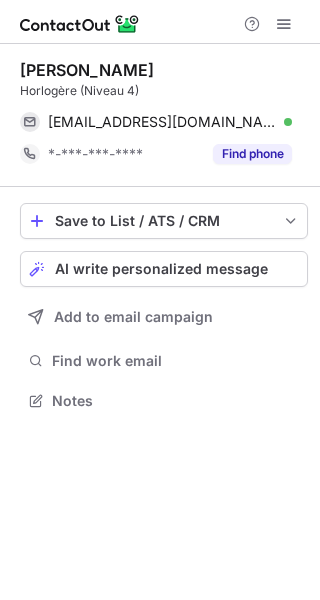 click on "severinedronne@gmail.com Verified Copy" at bounding box center (156, 122) 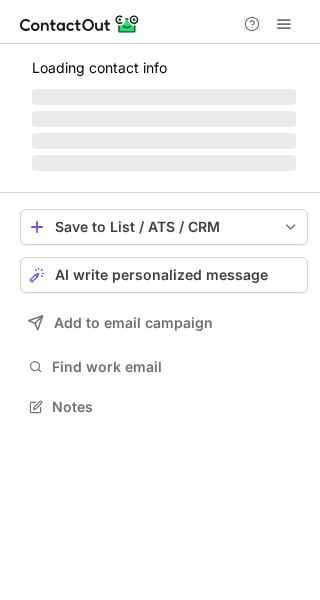 scroll, scrollTop: 0, scrollLeft: 0, axis: both 